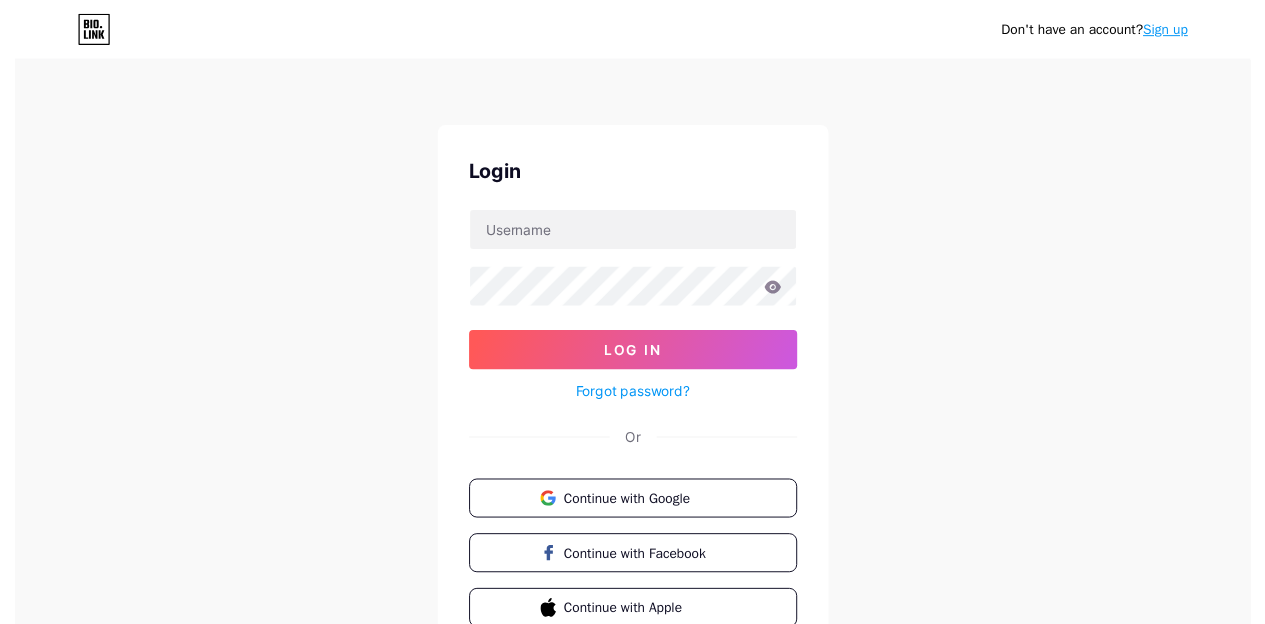 scroll, scrollTop: 0, scrollLeft: 0, axis: both 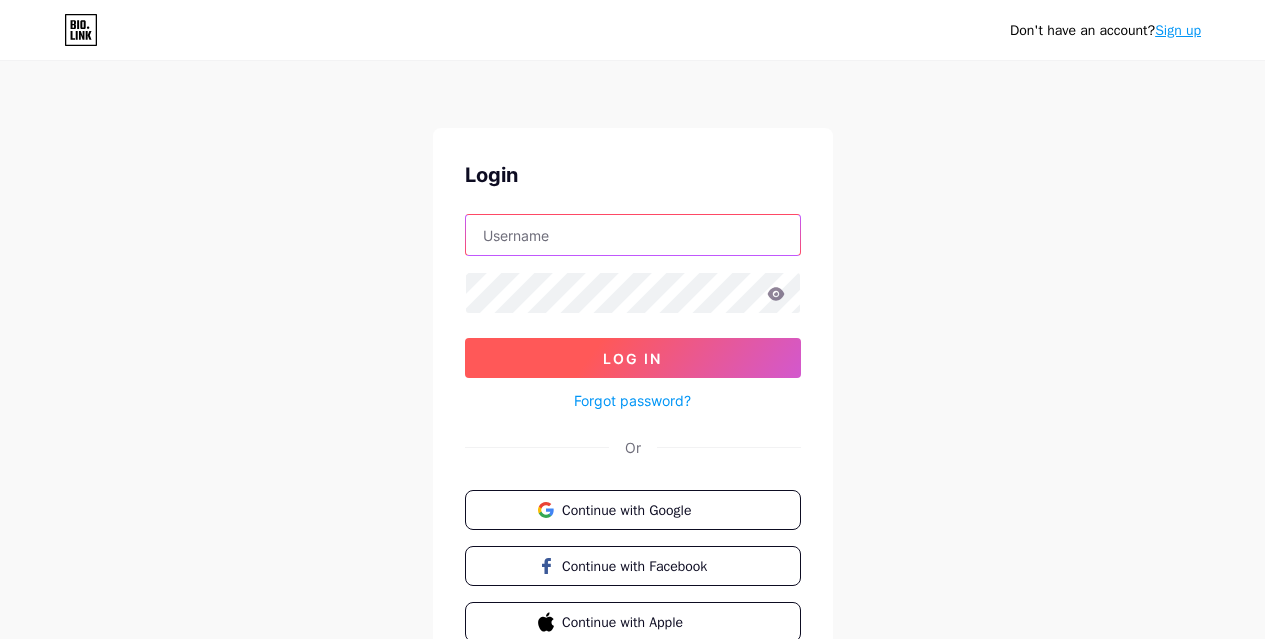 type on "[EMAIL]" 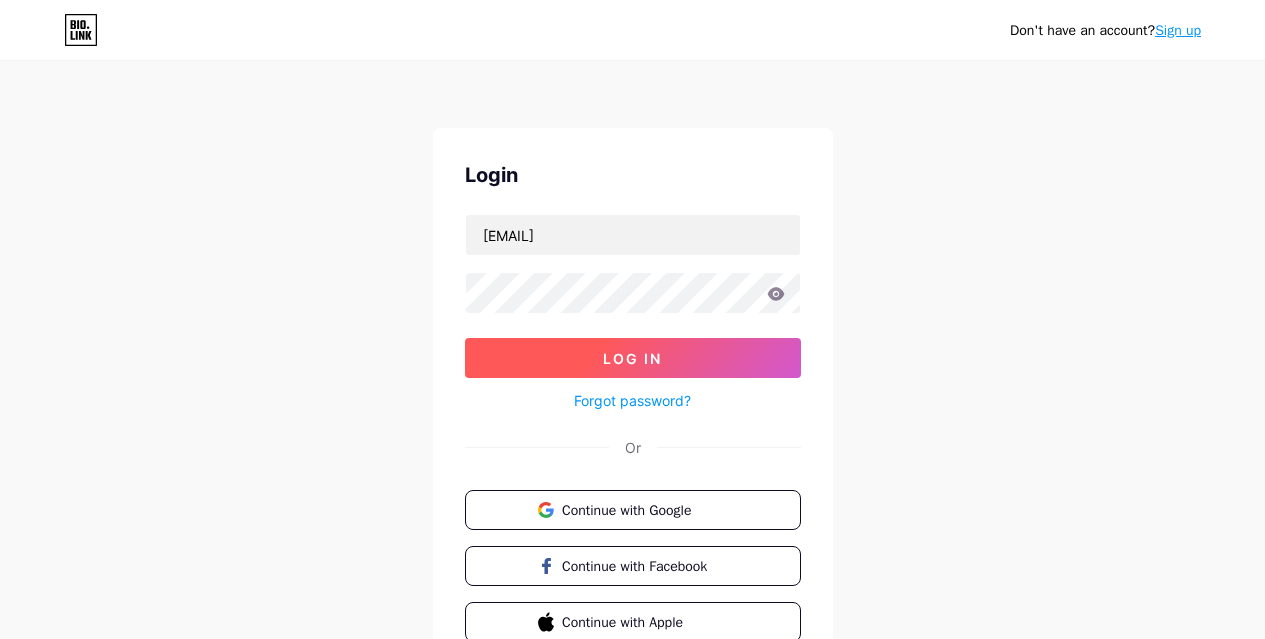 click on "Log In" at bounding box center [633, 358] 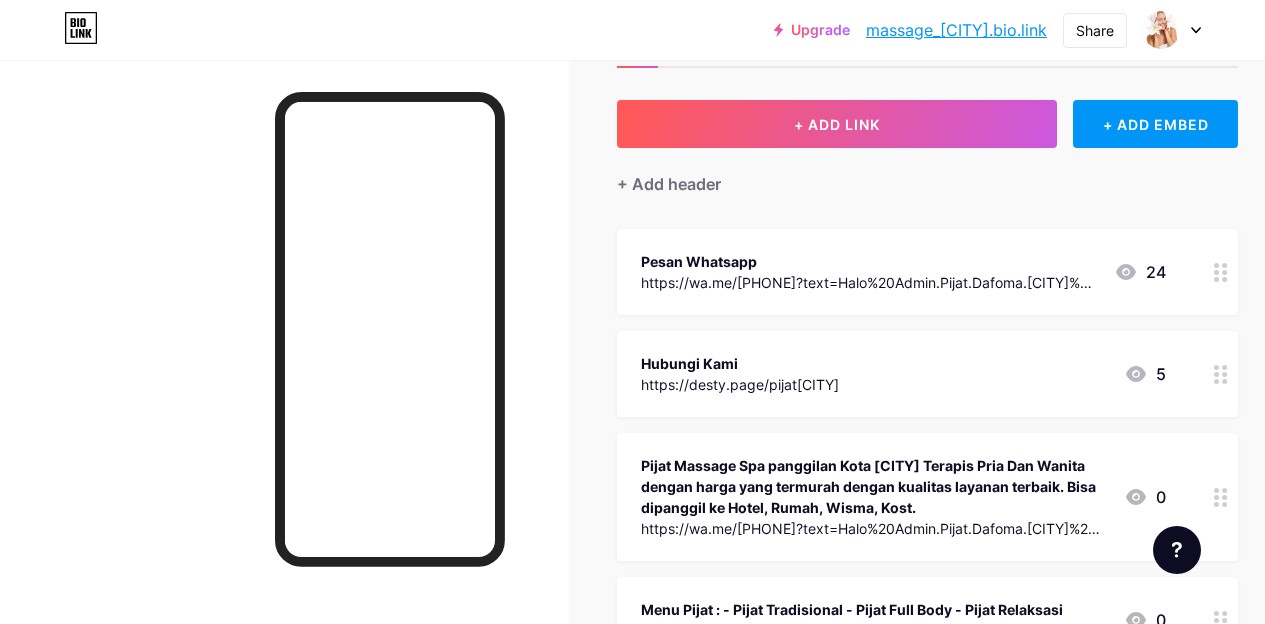 scroll, scrollTop: 0, scrollLeft: 0, axis: both 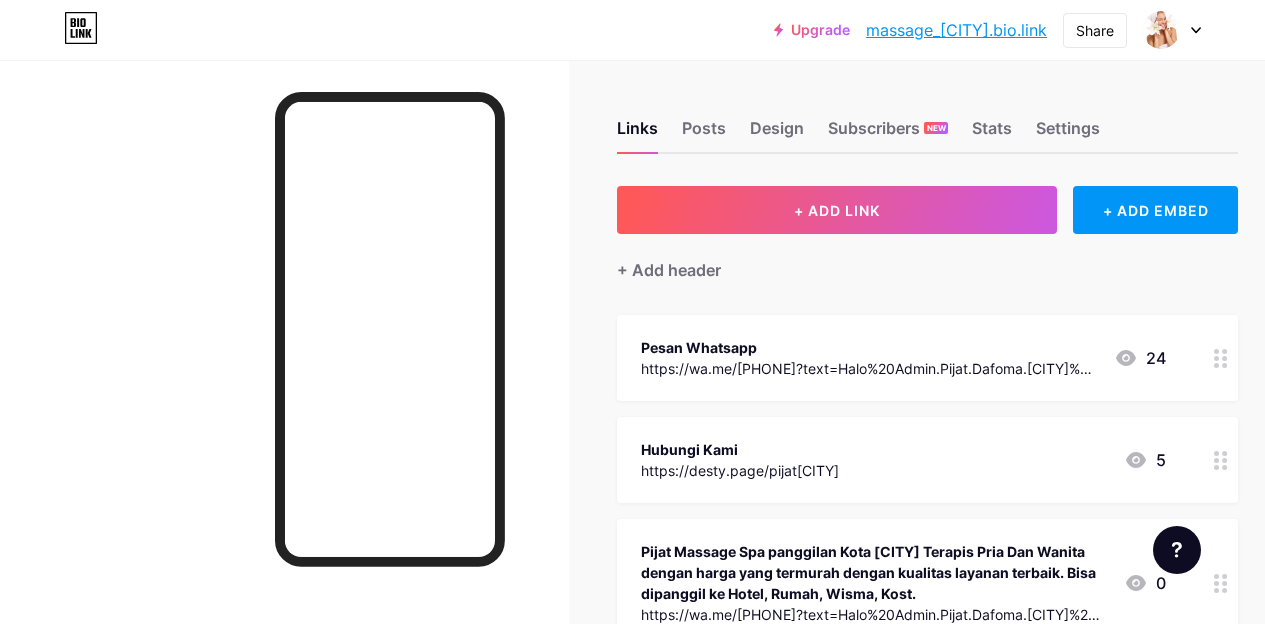 click at bounding box center (1172, 30) 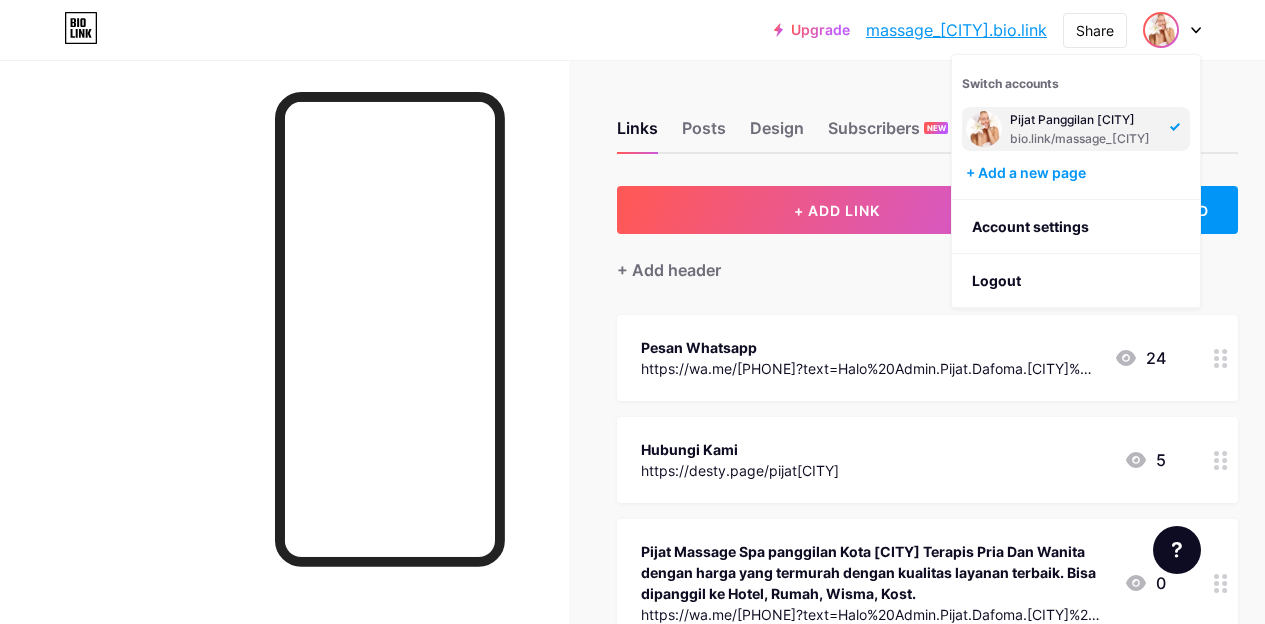 click 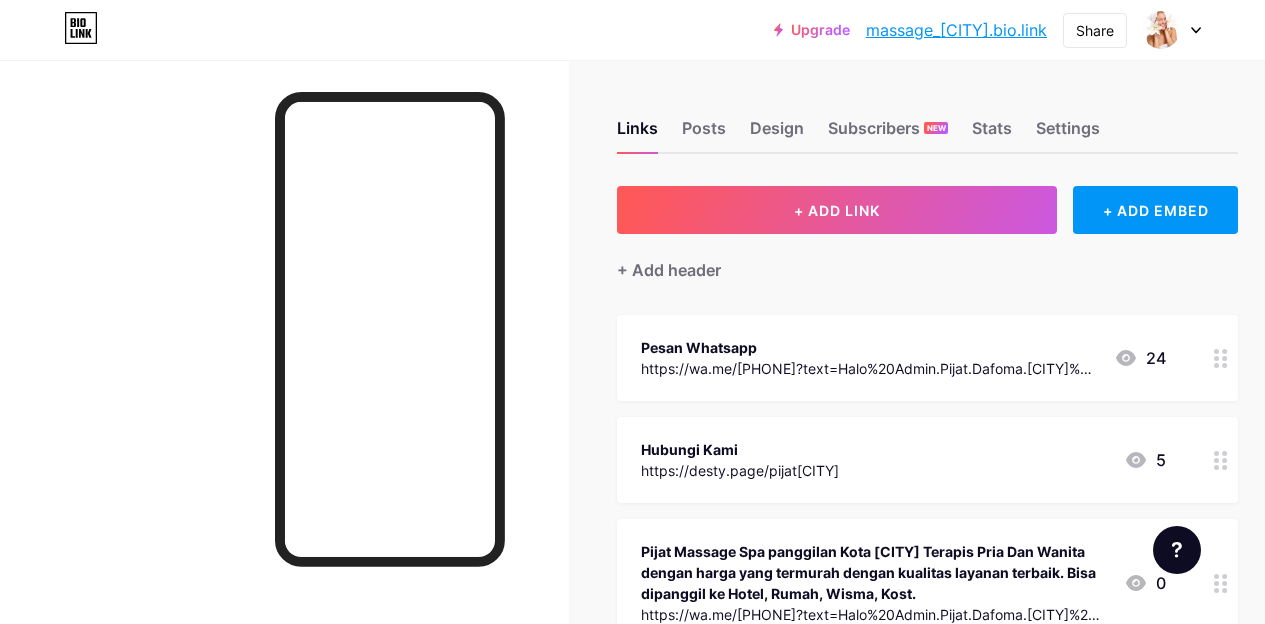 click 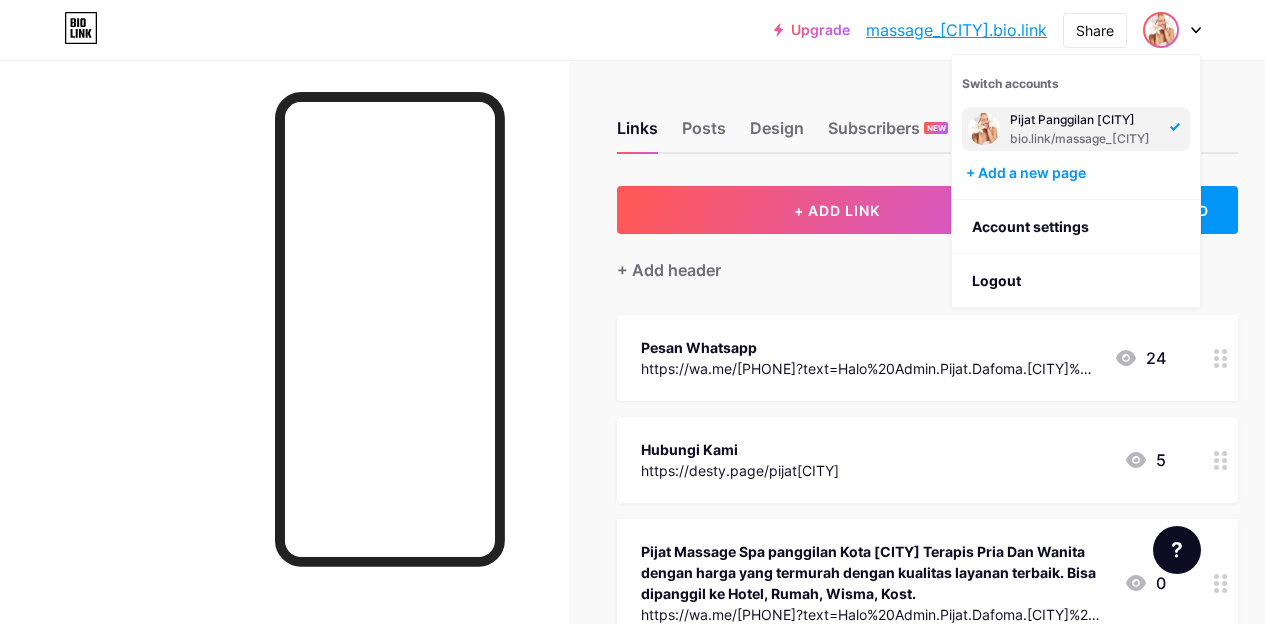 click at bounding box center [984, 129] 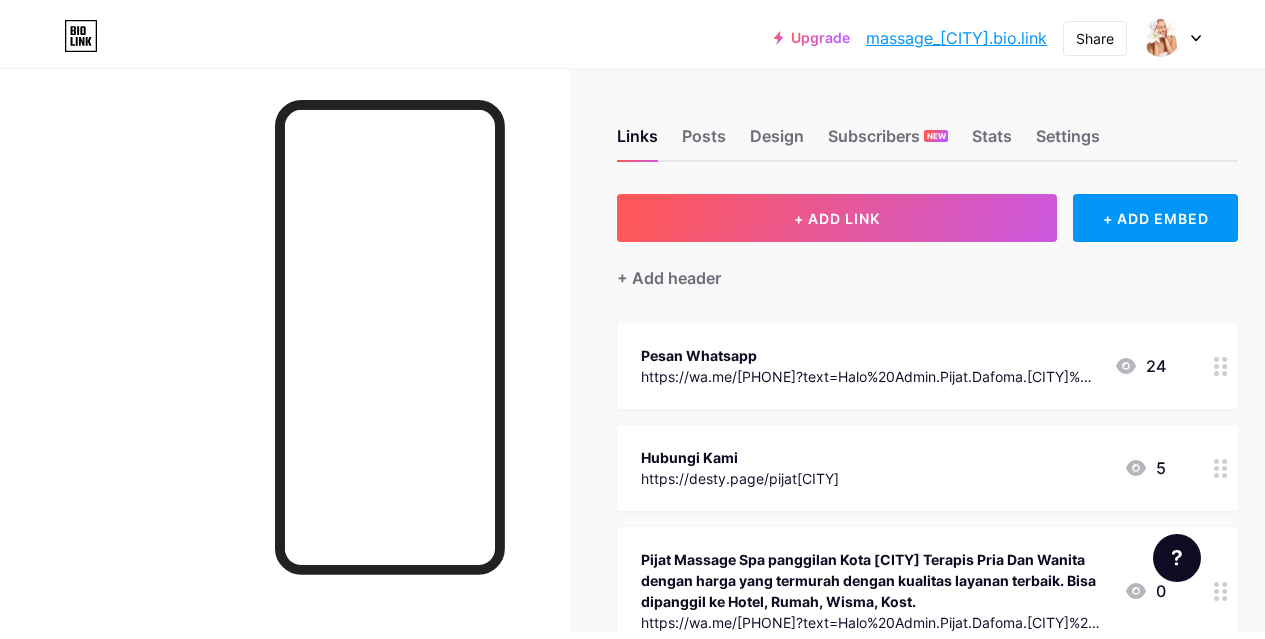 scroll, scrollTop: 0, scrollLeft: 0, axis: both 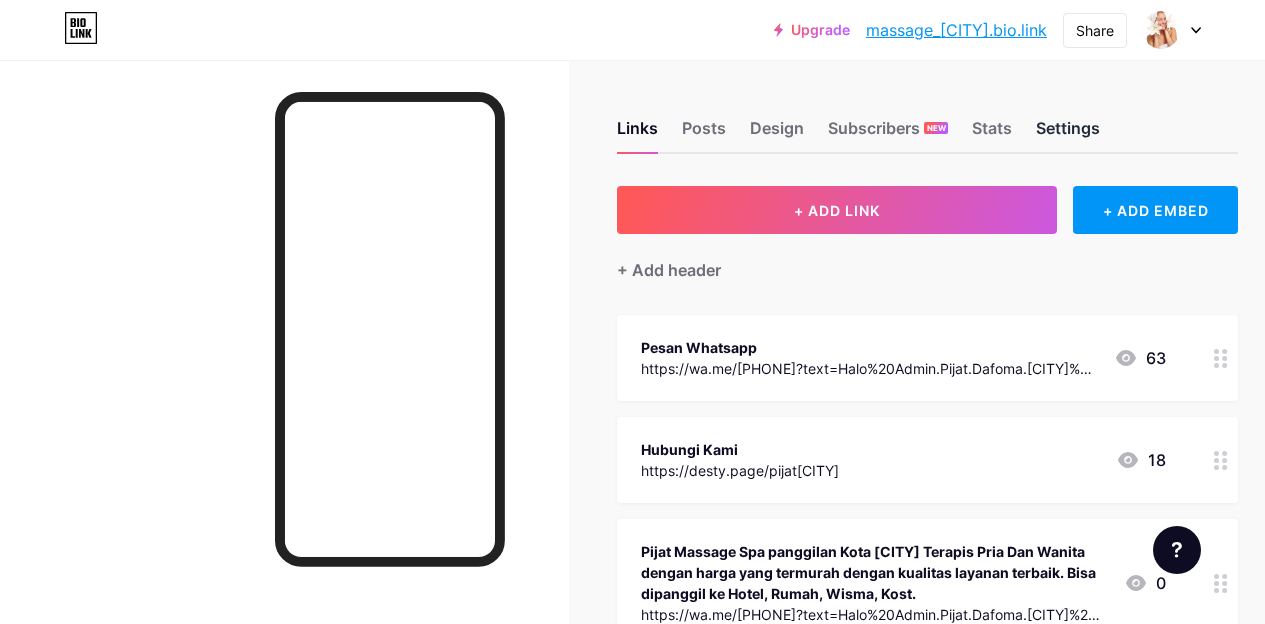 click on "Settings" at bounding box center (1068, 134) 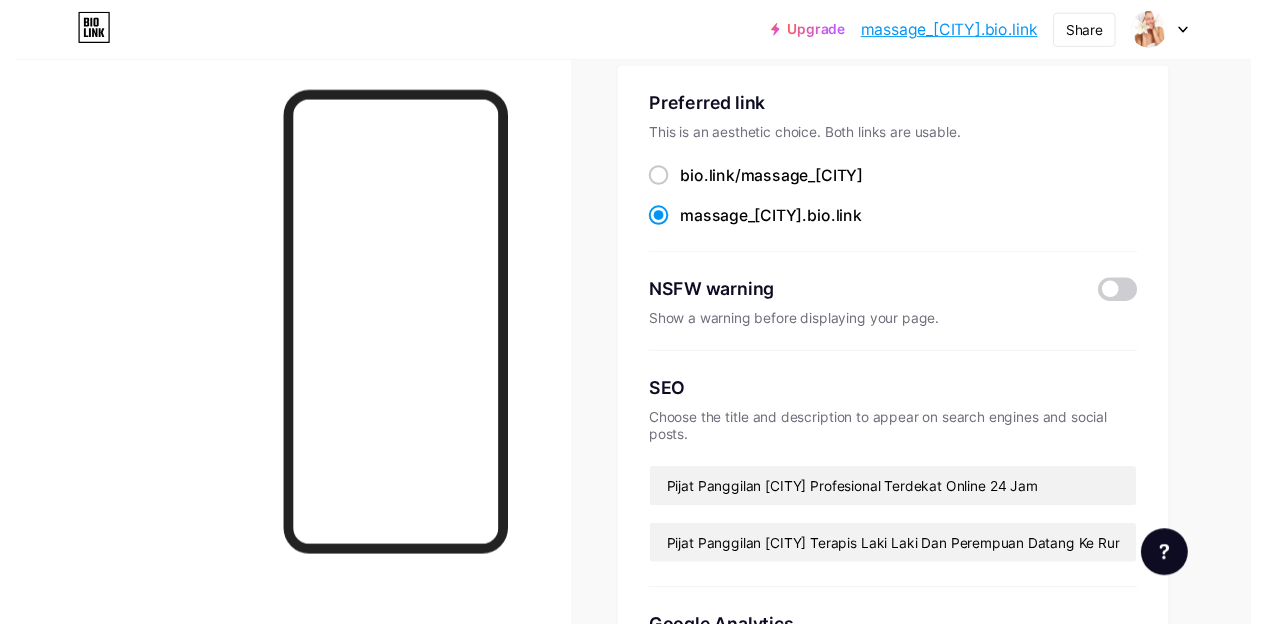 scroll, scrollTop: 0, scrollLeft: 0, axis: both 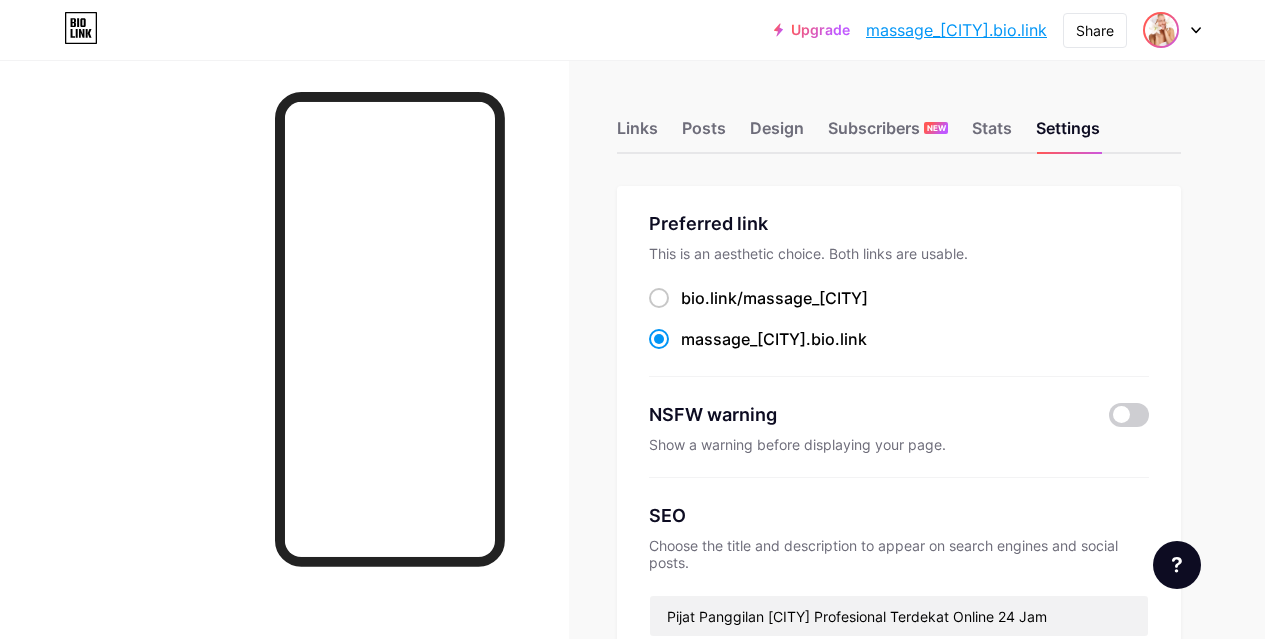 click at bounding box center [1161, 30] 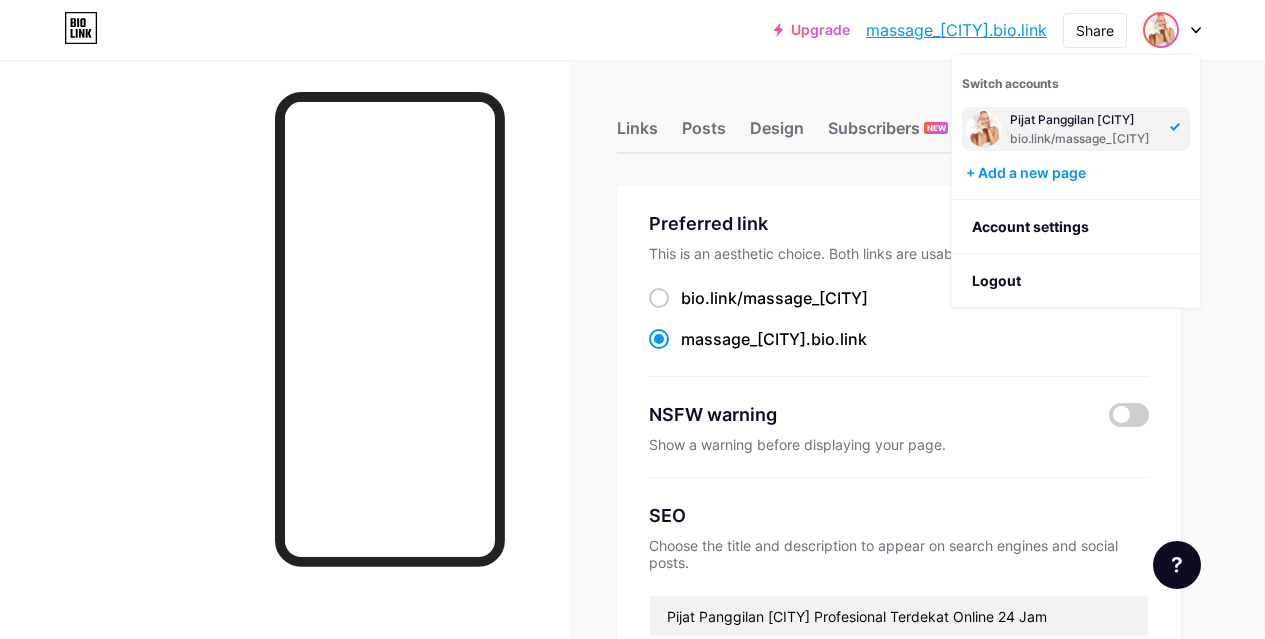 click on "Links
Posts
Design
Subscribers
NEW
Stats
Settings     Preferred link   This is an aesthetic choice. Both links are usable.
bio.link/ massage_kuningan       massage_kuningan .bio.link
NSFW warning       Show a warning before displaying your page.     SEO   Choose the title and description to appear on search engines and social posts.   Pijat Panggilan Kuningan Profesional Terdekat Online 24 Jam     Pijat Panggilan Kuningan Terapis Laki Laki Dan Perempuan Datang Ke Rumah Hotel Kost     Google Analytics       My username   bio.link/   massage_kuningan           Pro Links   PRO   Custom Domain   Try your own custom domain eg: jaseem.com   Set
up domain             Emoji link   Add emojis to your link eg: bio.link/😄😭🥵   Create
Go to  Help Center  to learn more or to contact support.   Changes saved           Feature requests             Help center         Contact support" at bounding box center [632, 821] 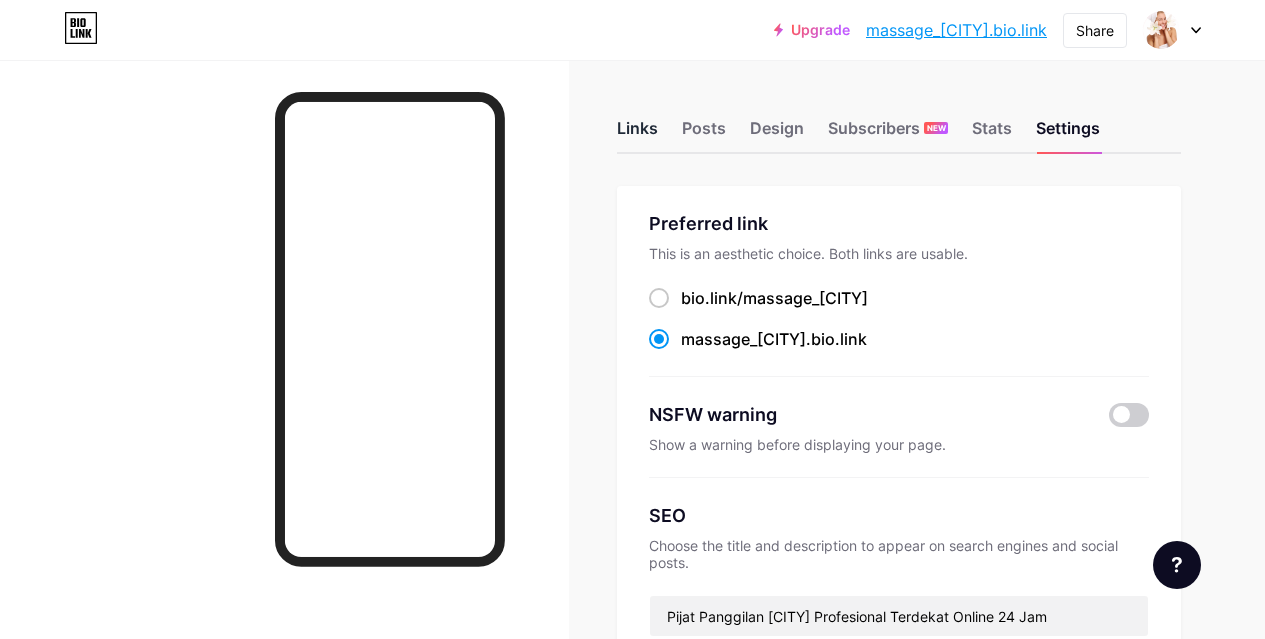 click on "Links" at bounding box center [637, 134] 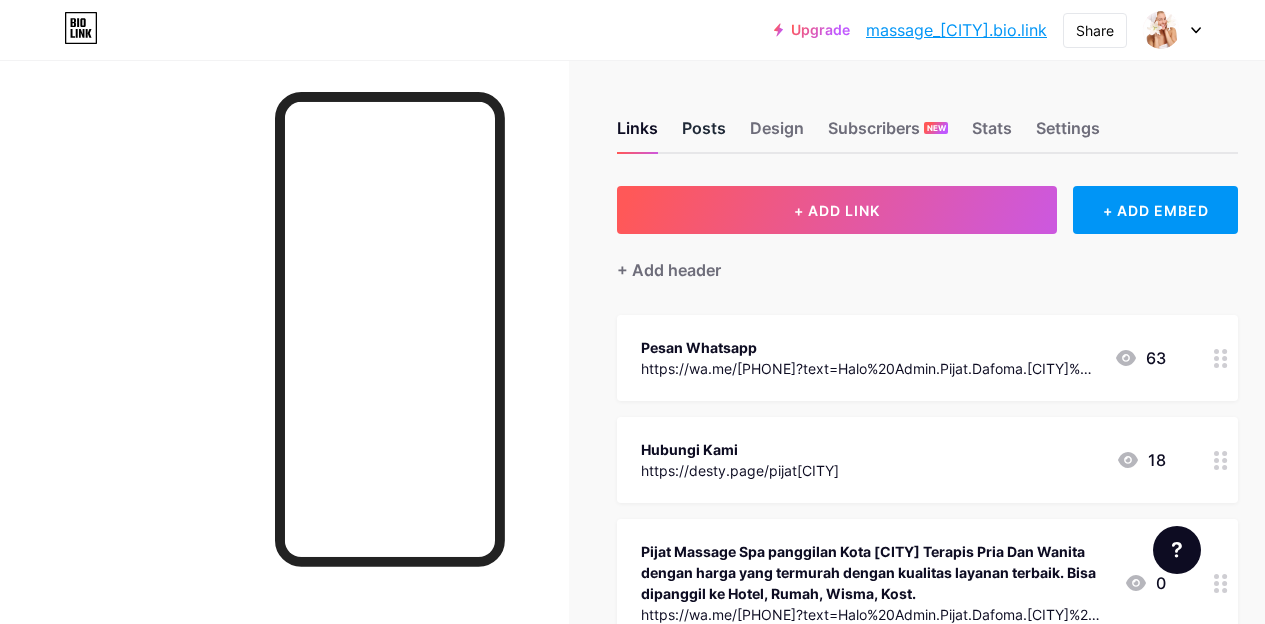 click on "Posts" at bounding box center (704, 134) 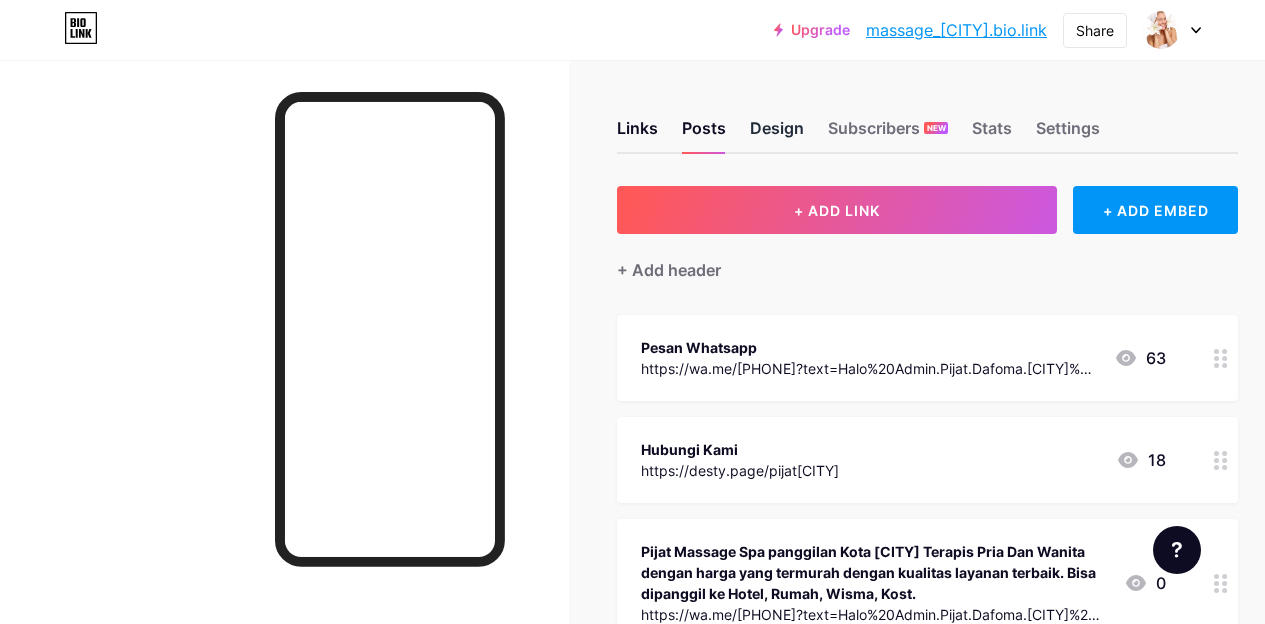 click on "Design" at bounding box center (777, 134) 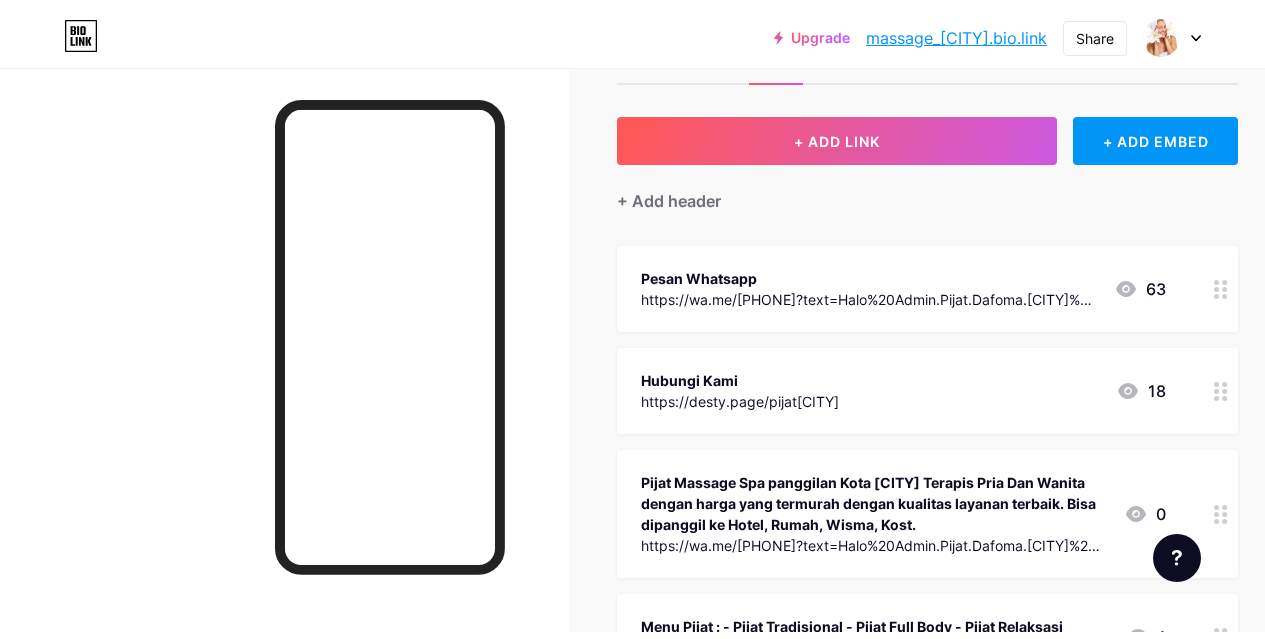 scroll, scrollTop: 0, scrollLeft: 0, axis: both 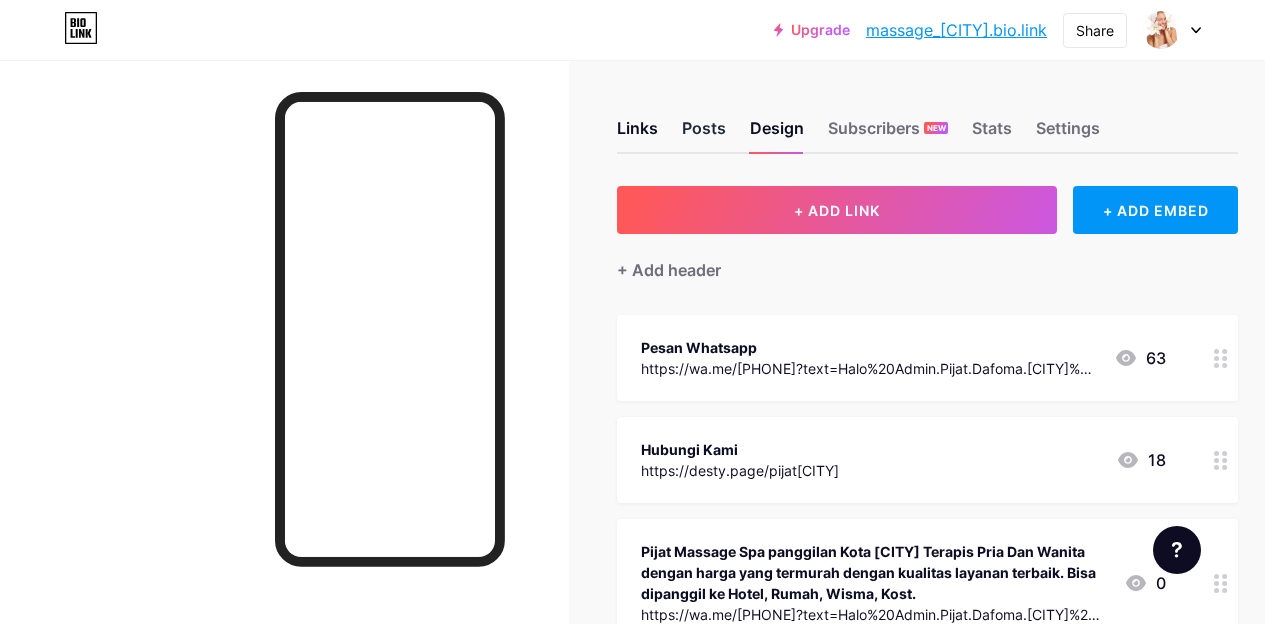 click on "Posts" at bounding box center [704, 134] 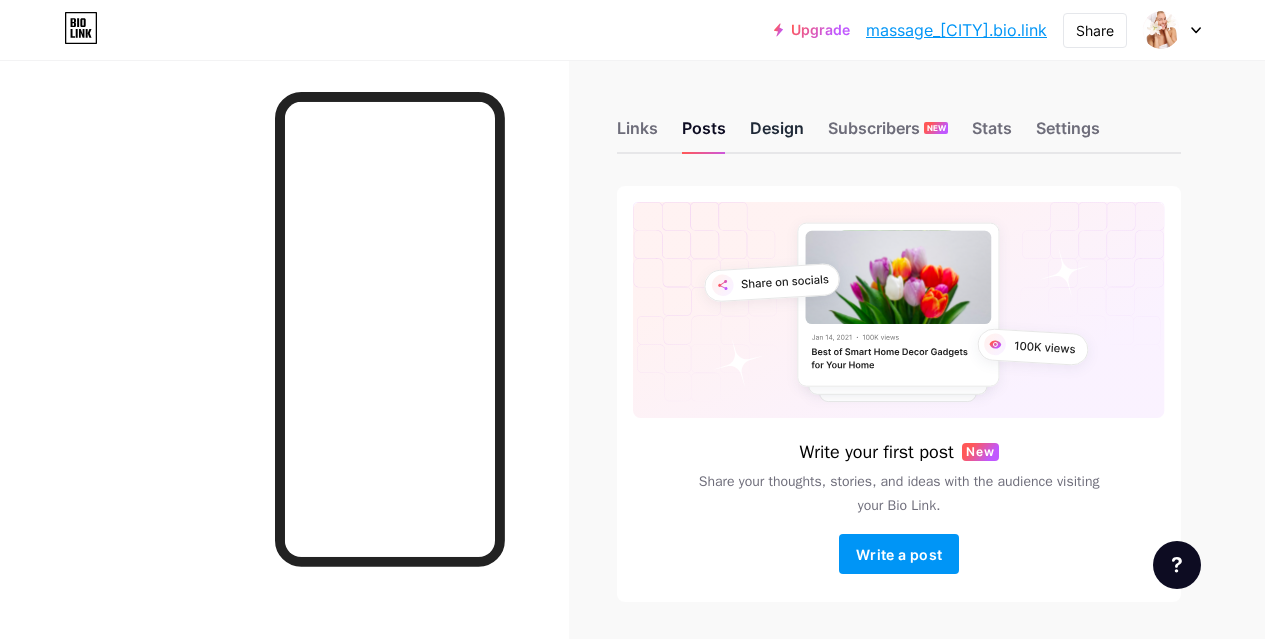 click on "Design" at bounding box center (777, 134) 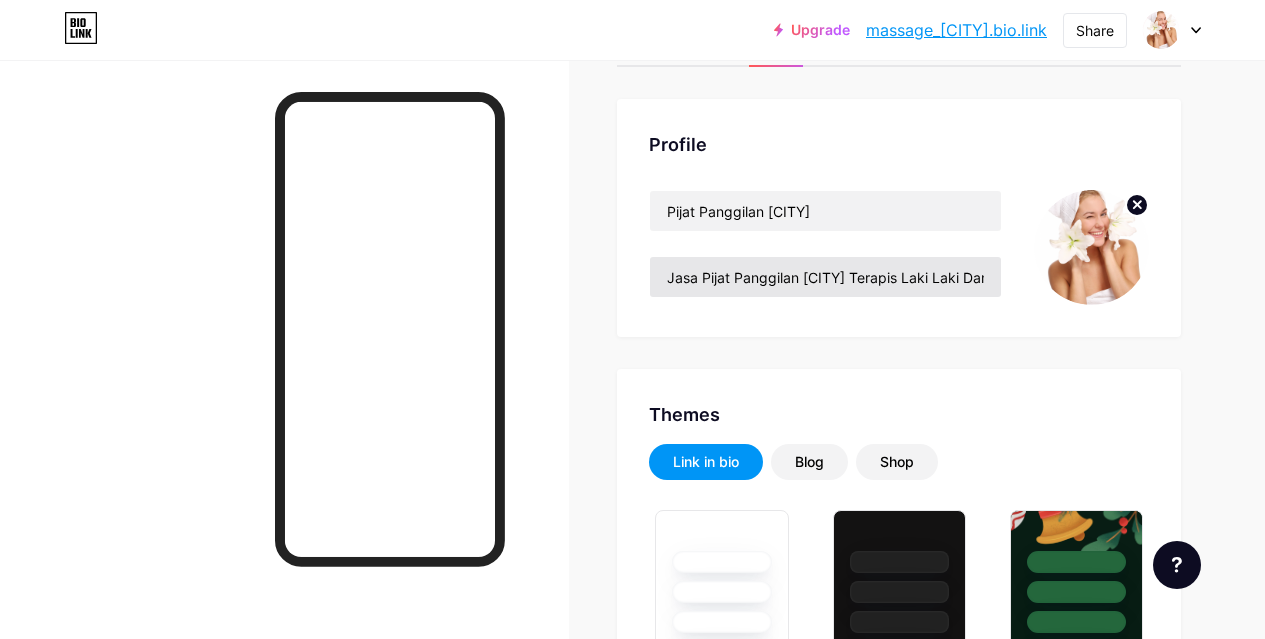 scroll, scrollTop: 0, scrollLeft: 0, axis: both 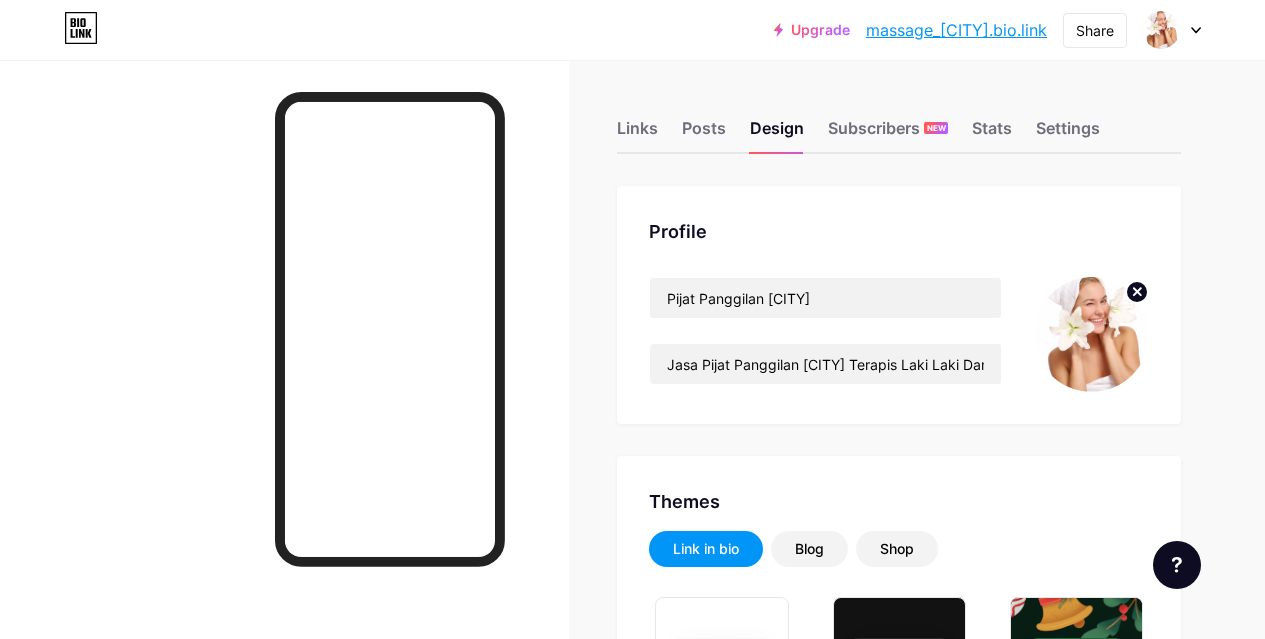 click at bounding box center [1091, 334] 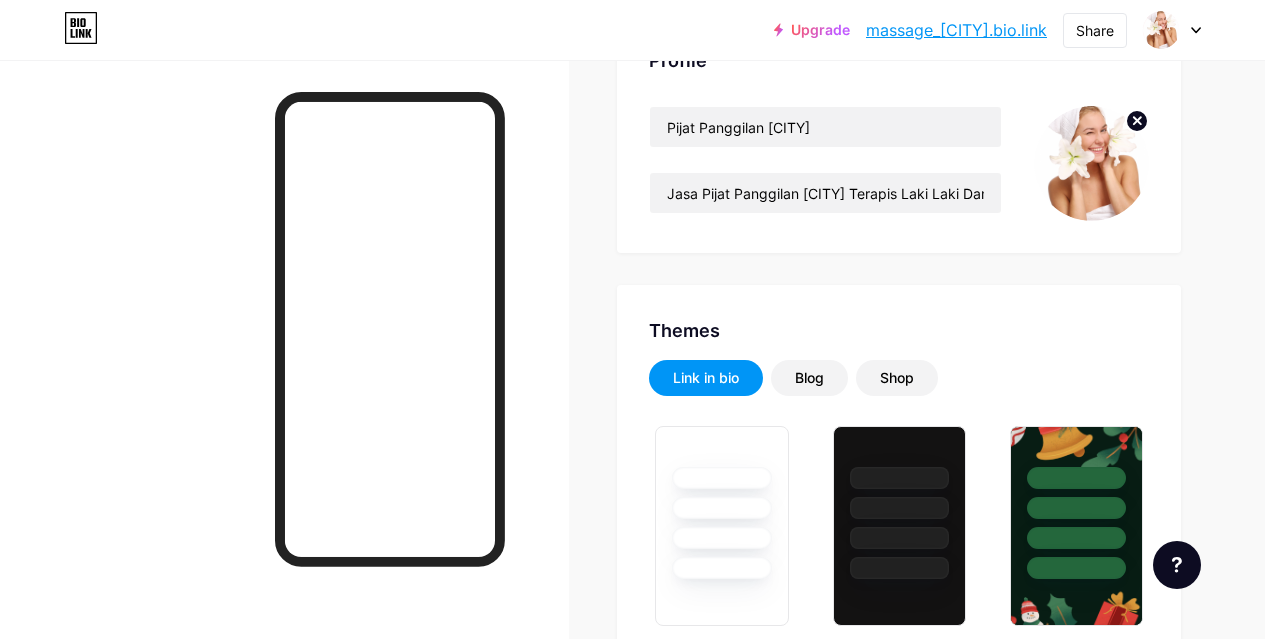 scroll, scrollTop: 0, scrollLeft: 0, axis: both 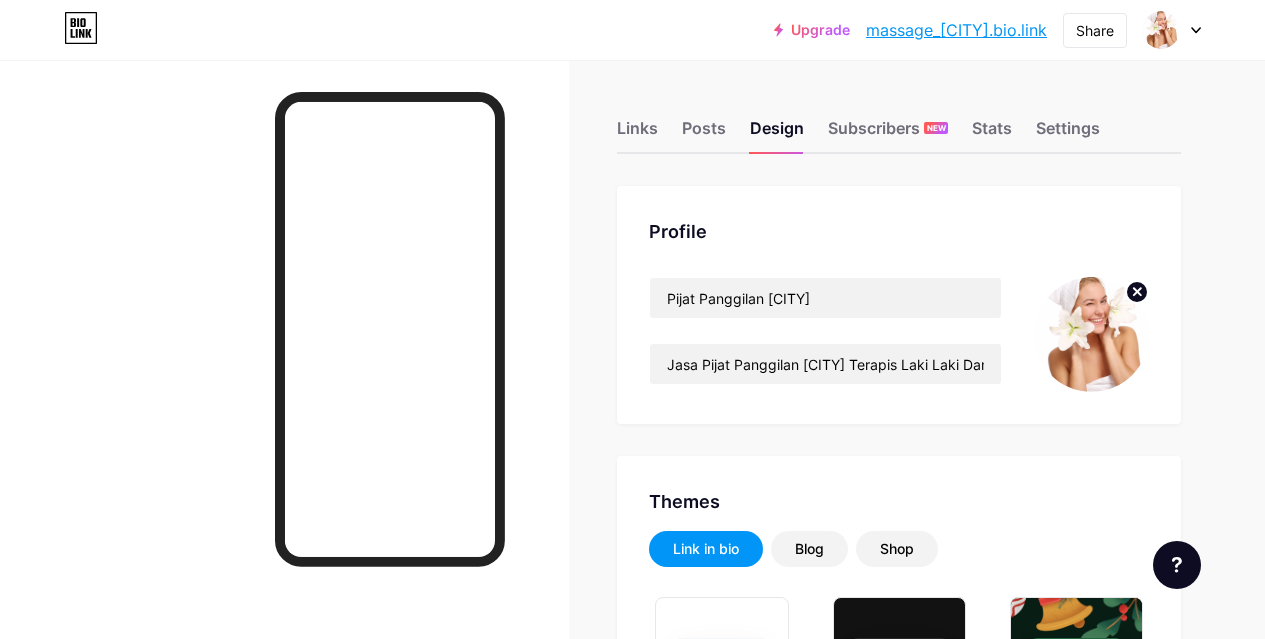 click at bounding box center (1091, 334) 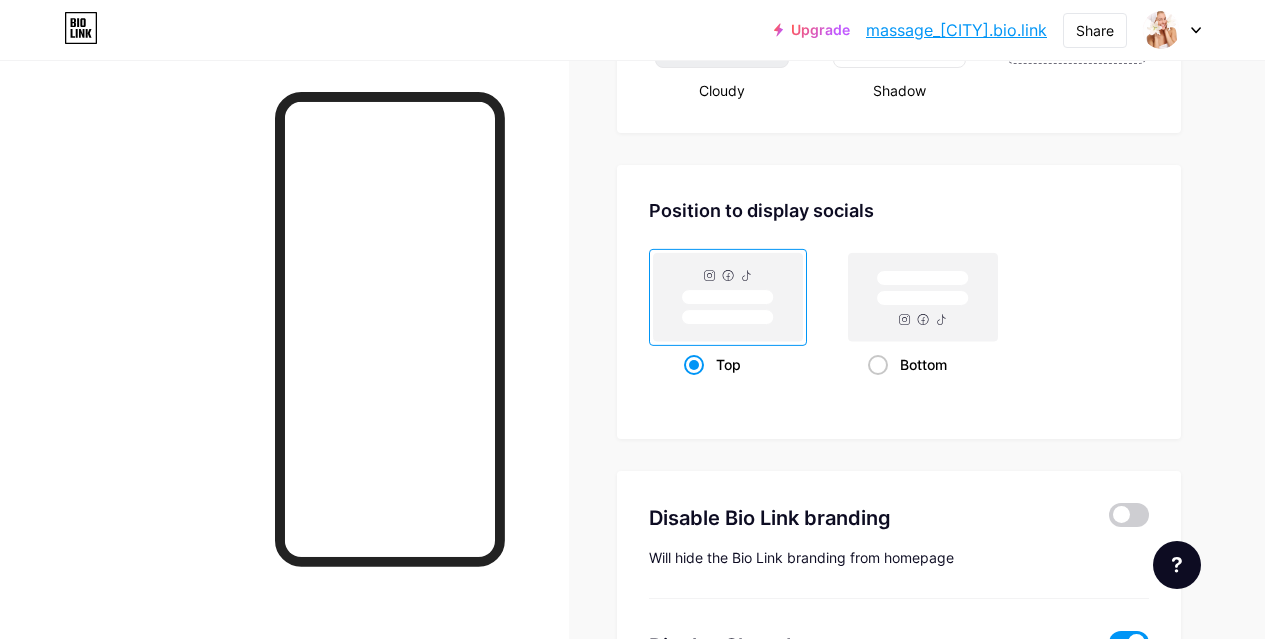 scroll, scrollTop: 2758, scrollLeft: 0, axis: vertical 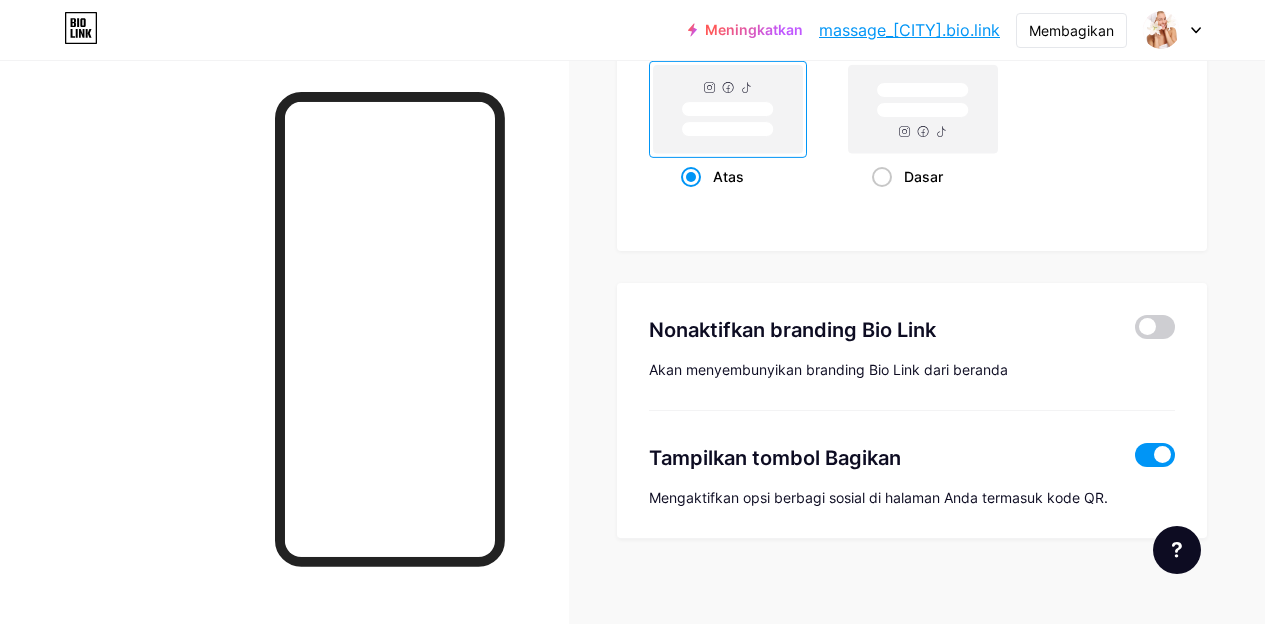 click on "Atas                     Dasar" at bounding box center (912, 127) 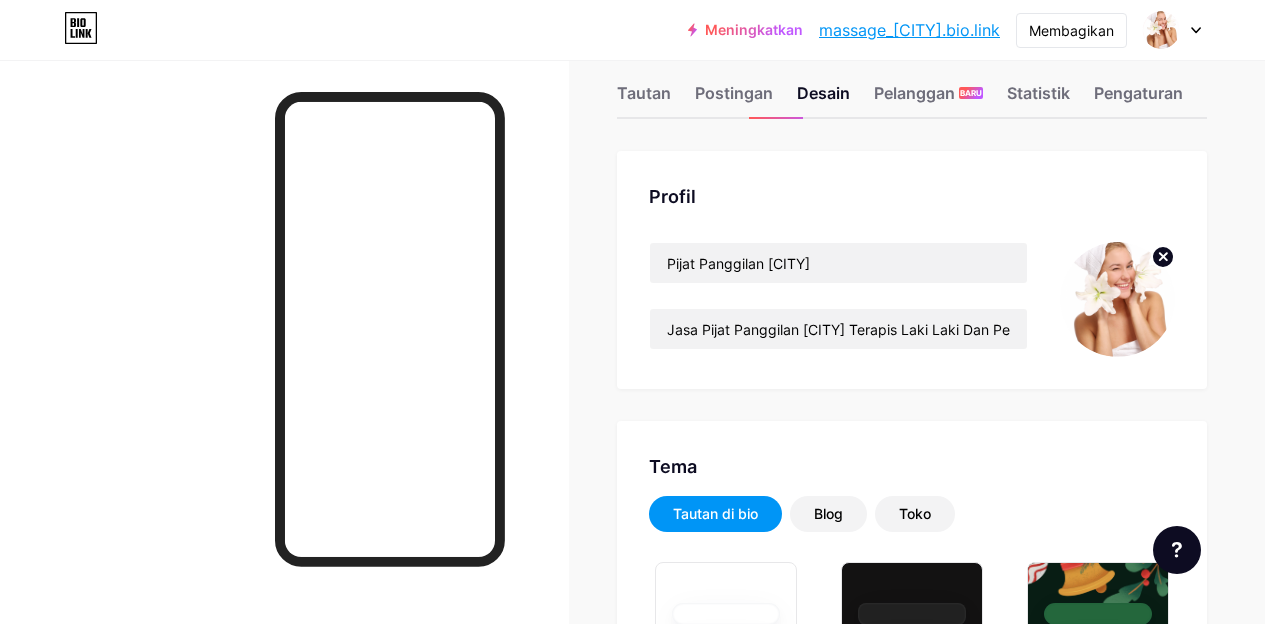 scroll, scrollTop: 0, scrollLeft: 0, axis: both 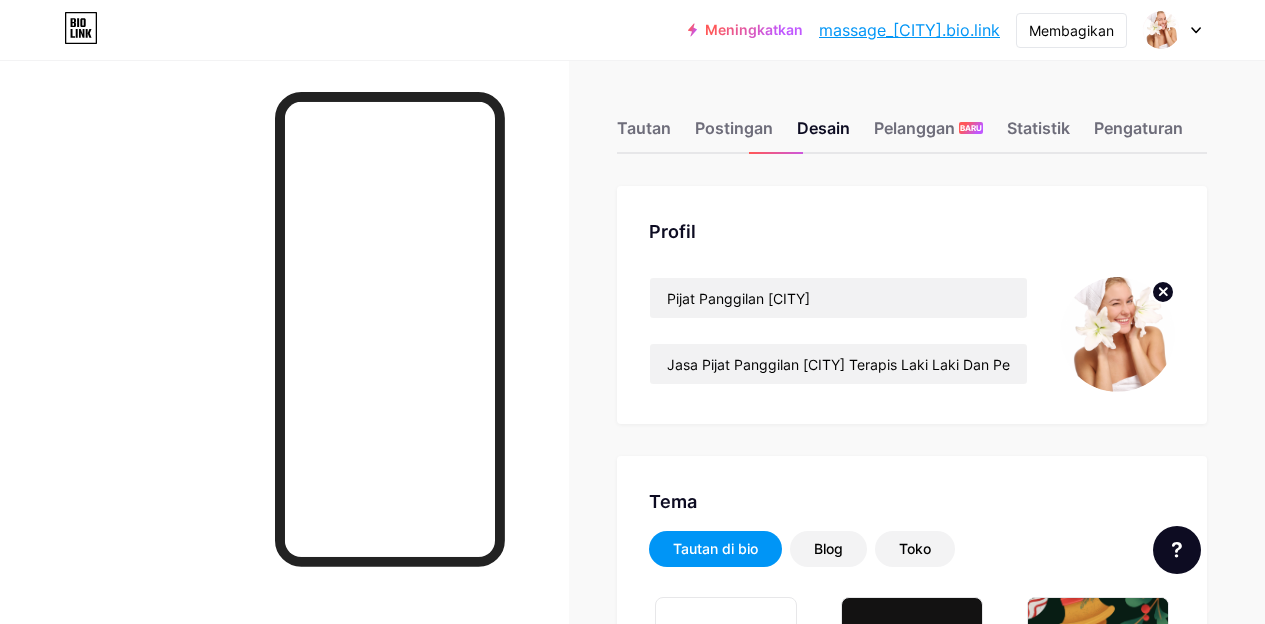 click at bounding box center (1117, 334) 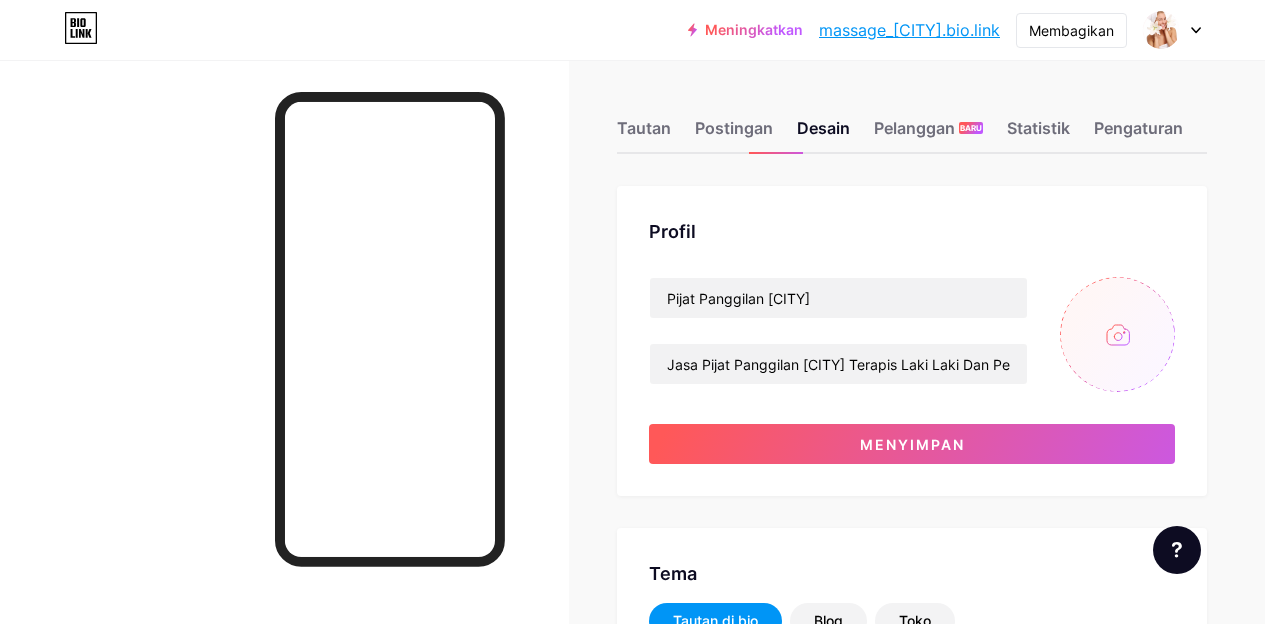 click at bounding box center [1117, 334] 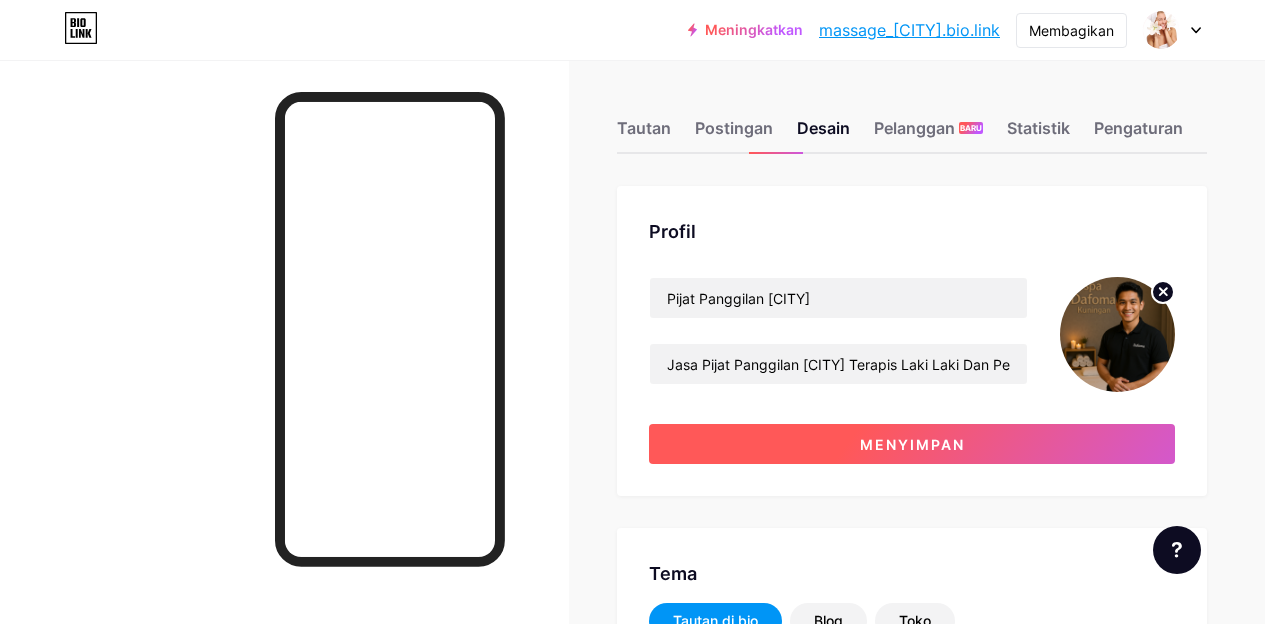 click on "Menyimpan" at bounding box center [912, 444] 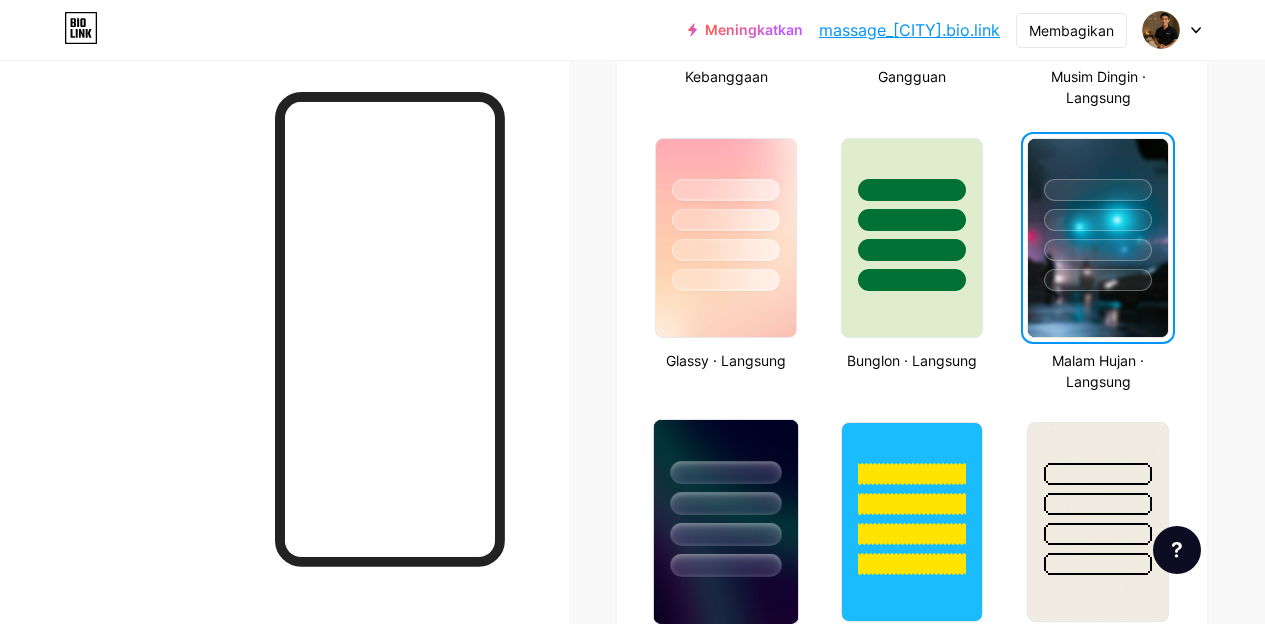 scroll, scrollTop: 1115, scrollLeft: 0, axis: vertical 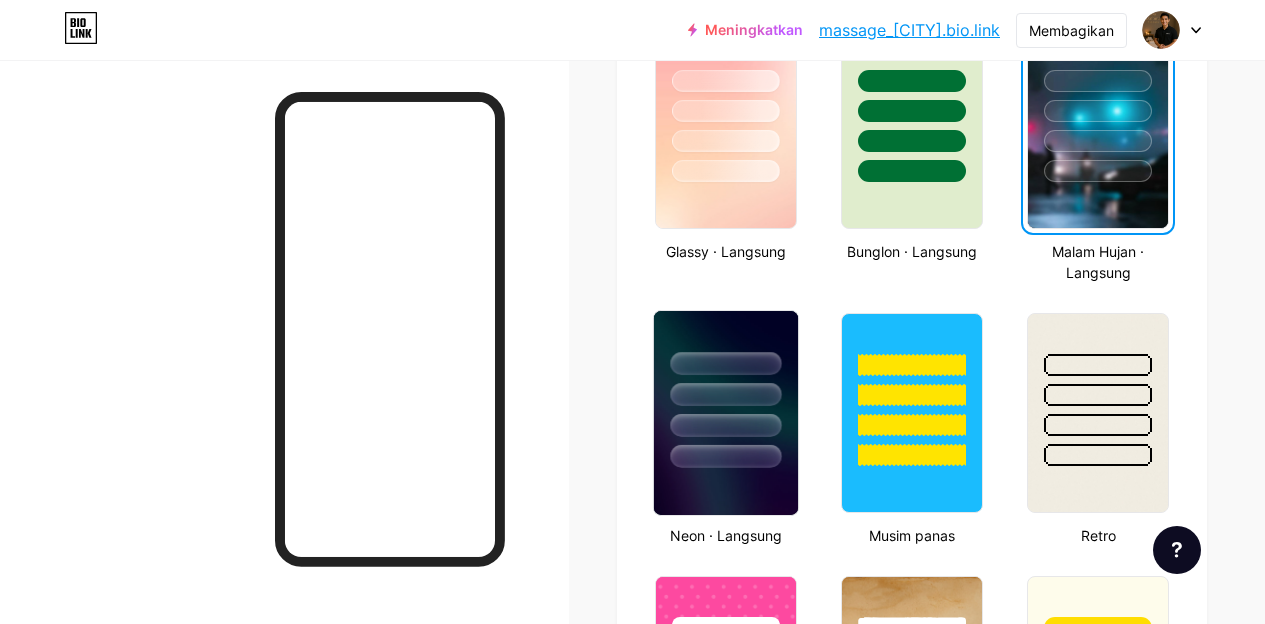 click at bounding box center [726, 389] 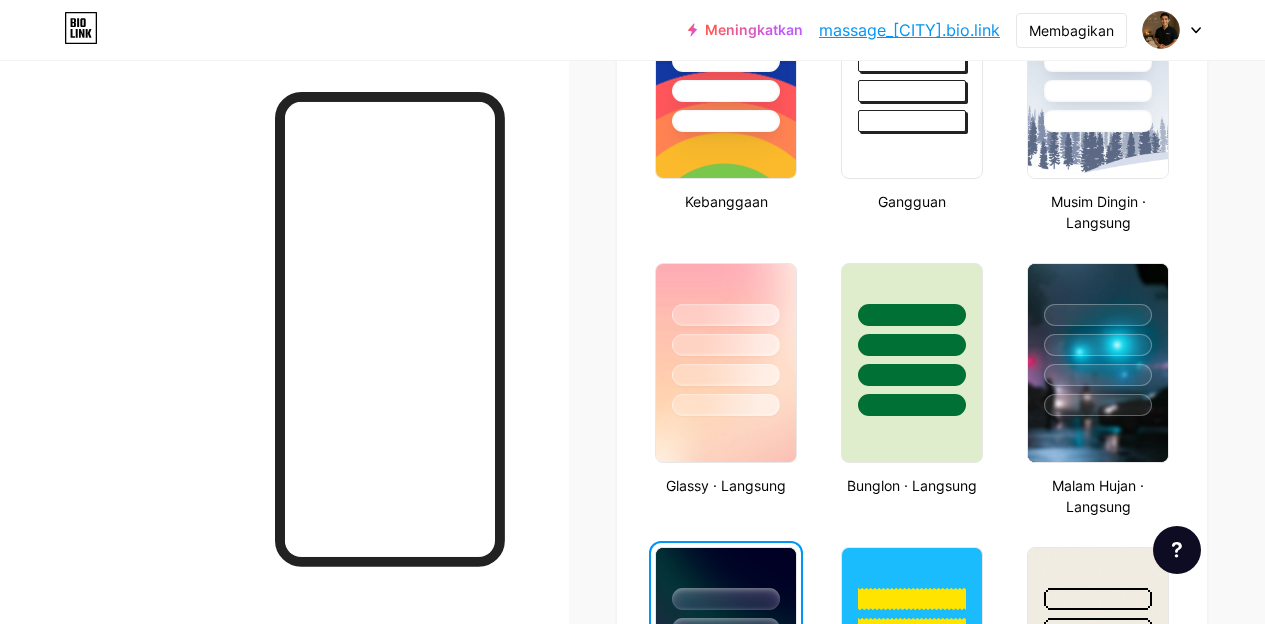 scroll, scrollTop: 915, scrollLeft: 0, axis: vertical 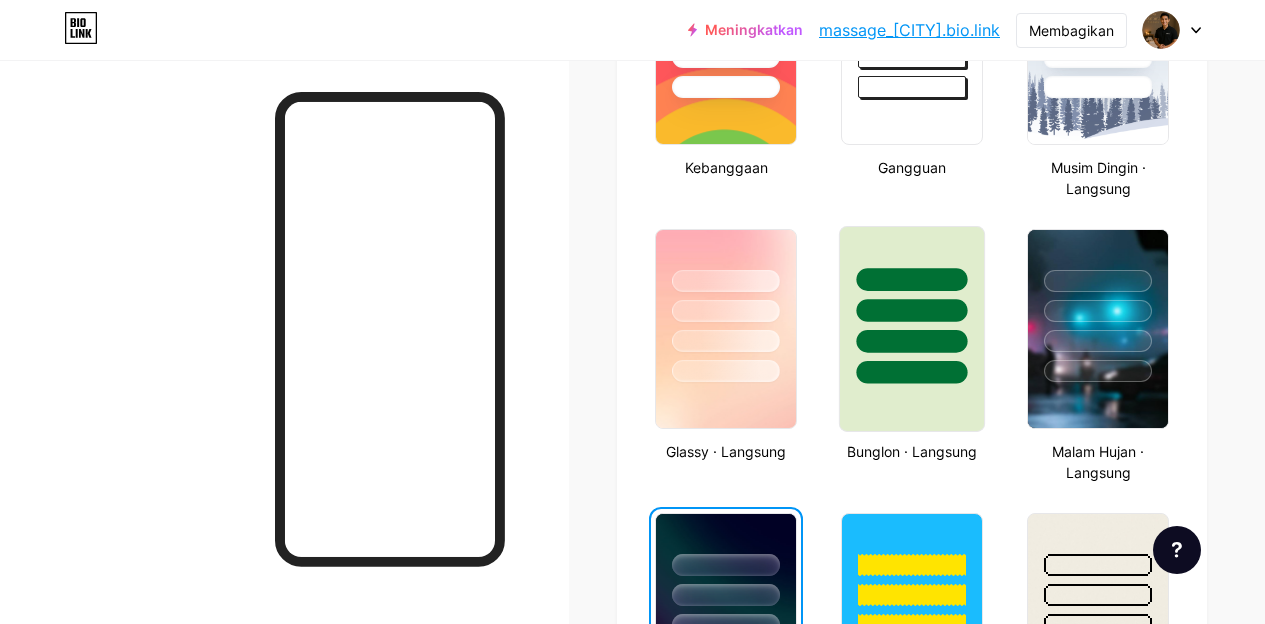 click at bounding box center [912, 372] 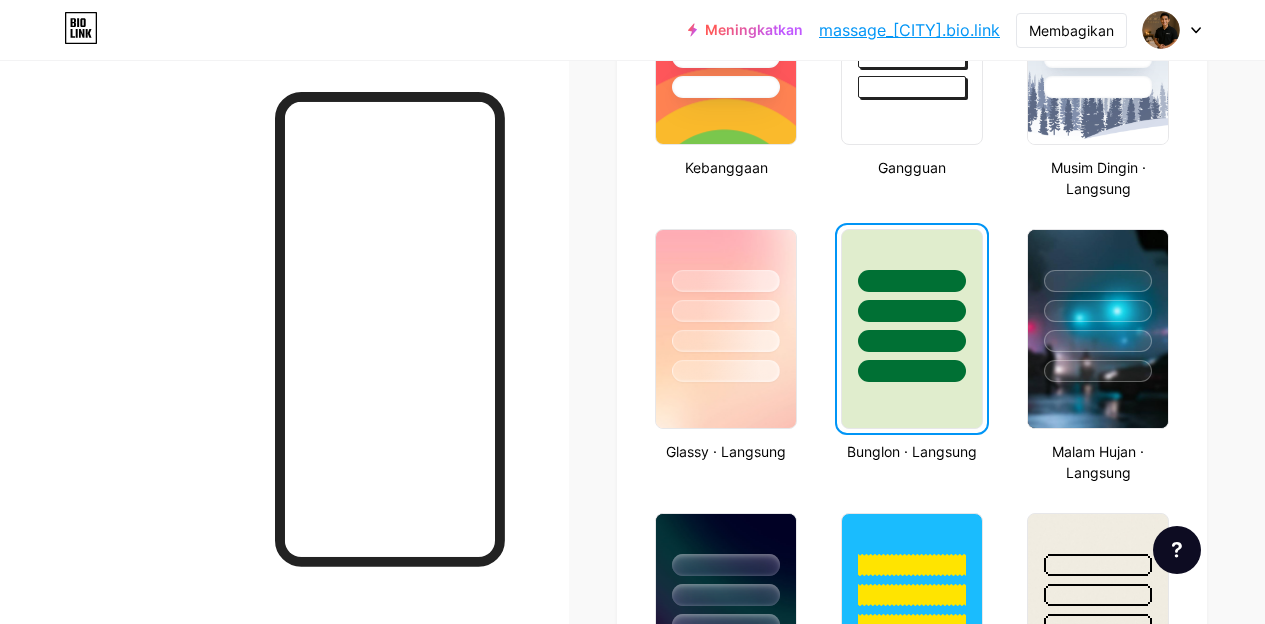 click on "Tautan
Postingan
Desain
Pelanggan
BARU
Statistik
Pengaturan     Profil   Pijat Panggilan Kuningan     Jasa Pijat Panggilan Kuningan Terapis Laki Laki Dan Perempuan                   Tema   Tautan di bio   Blog   Toko       Dasar-dasar       Karbon       Natal 23       Kebanggaan       Gangguan       Musim Dingin · Langsung       Glassy · Langsung       Bunglon · Langsung       Malam Hujan · Langsung       Neon · Langsung       Musim panas       Retro       Stroberi · Langsung       Gurun       Cerah       Musim gugur       Daun       Langit Cerah       memerah       Kuda bertanduk       Minimal       Berawan       Bayangan     Buat sendiri           Perubahan disimpan       Posisi untuk menampilkan media sosial                 Atas                     Dasar
Nonaktifkan branding Bio Link
Akan menyembunyikan branding Bio Link dari beranda     Tampilkan tombol Bagikan" at bounding box center [645, 834] 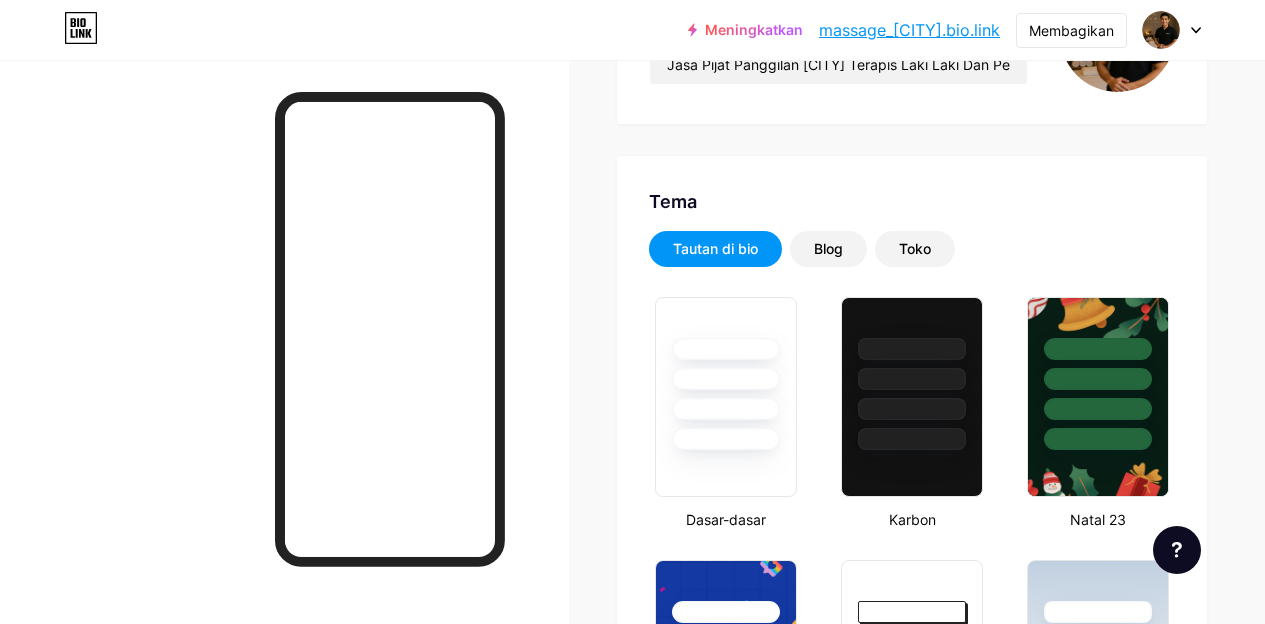 scroll, scrollTop: 0, scrollLeft: 0, axis: both 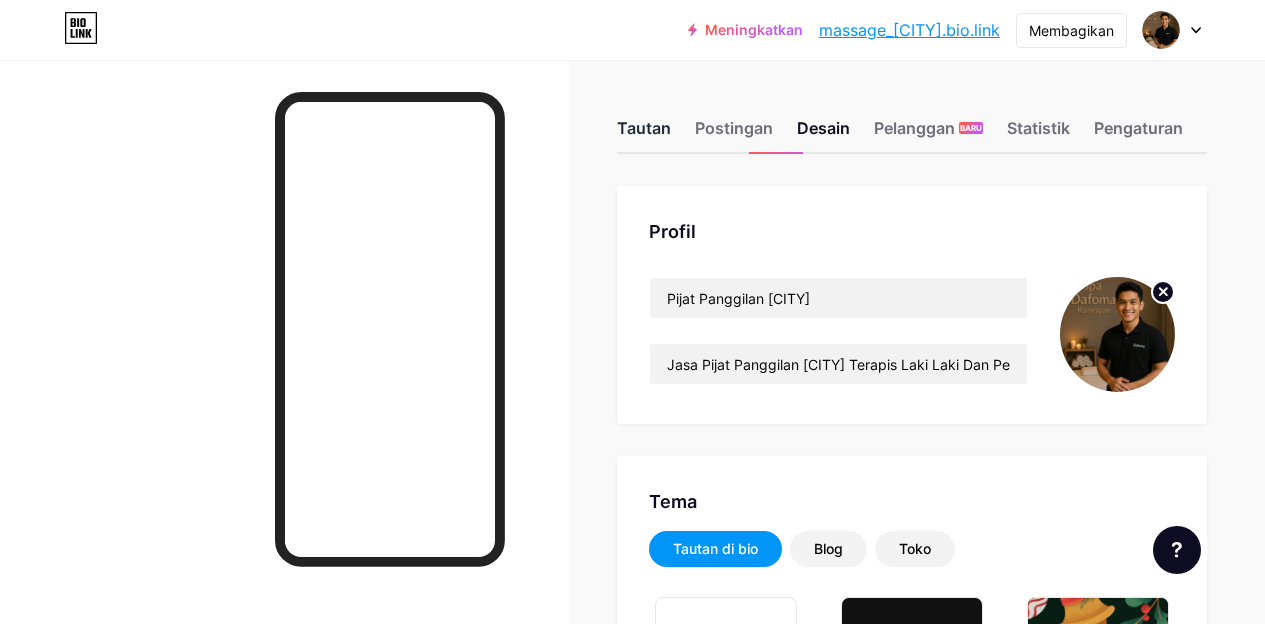 click on "Tautan" at bounding box center [644, 128] 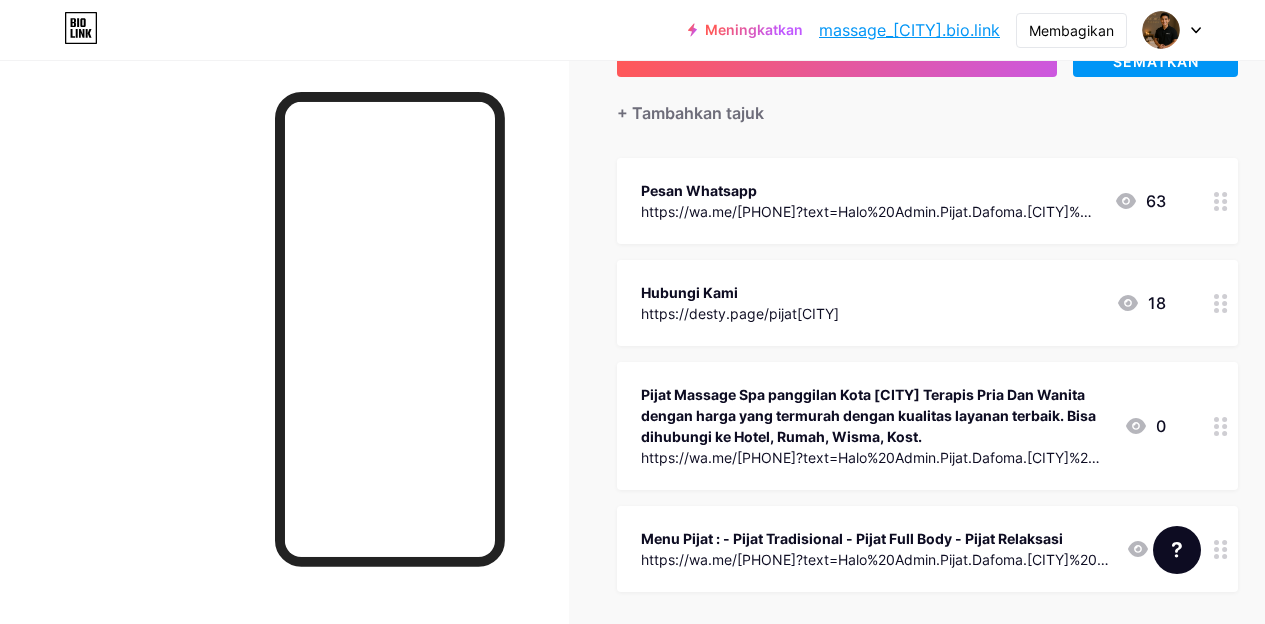 scroll, scrollTop: 0, scrollLeft: 0, axis: both 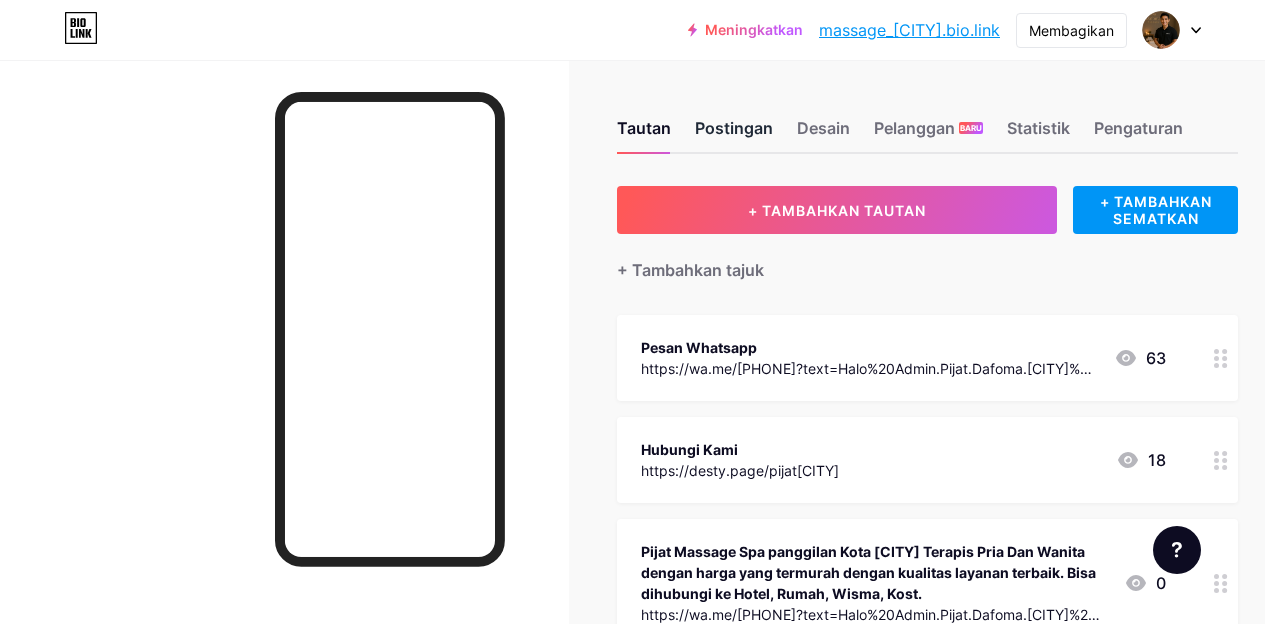click on "Postingan" at bounding box center (734, 128) 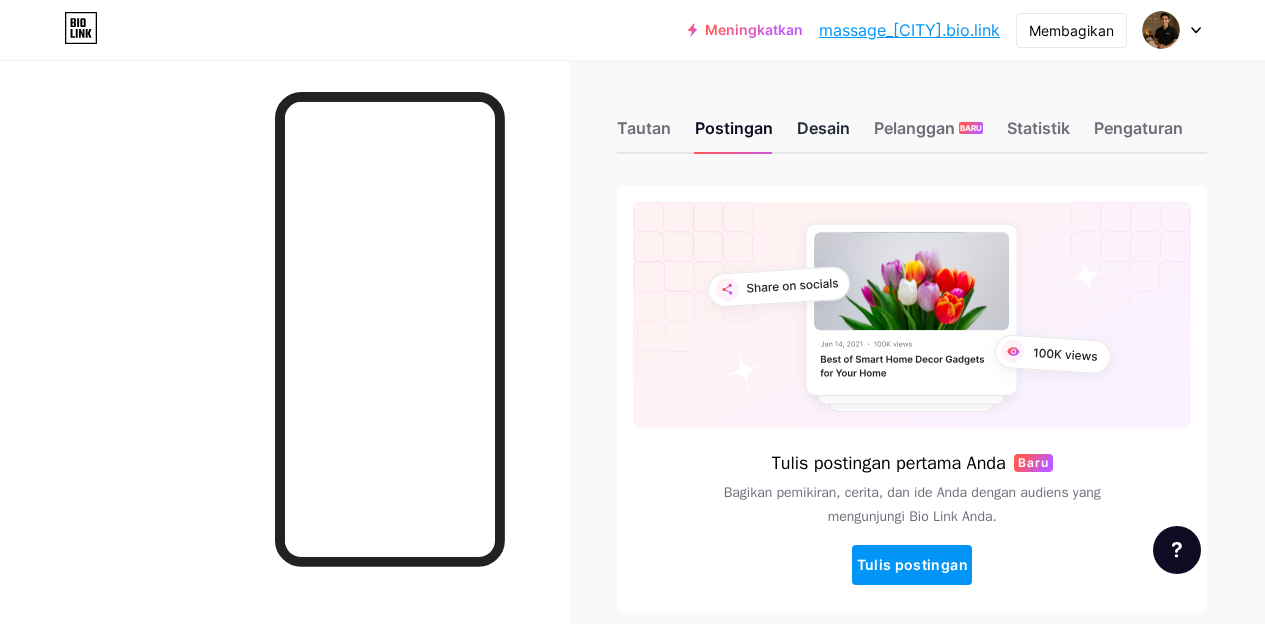 click on "Desain" at bounding box center [823, 128] 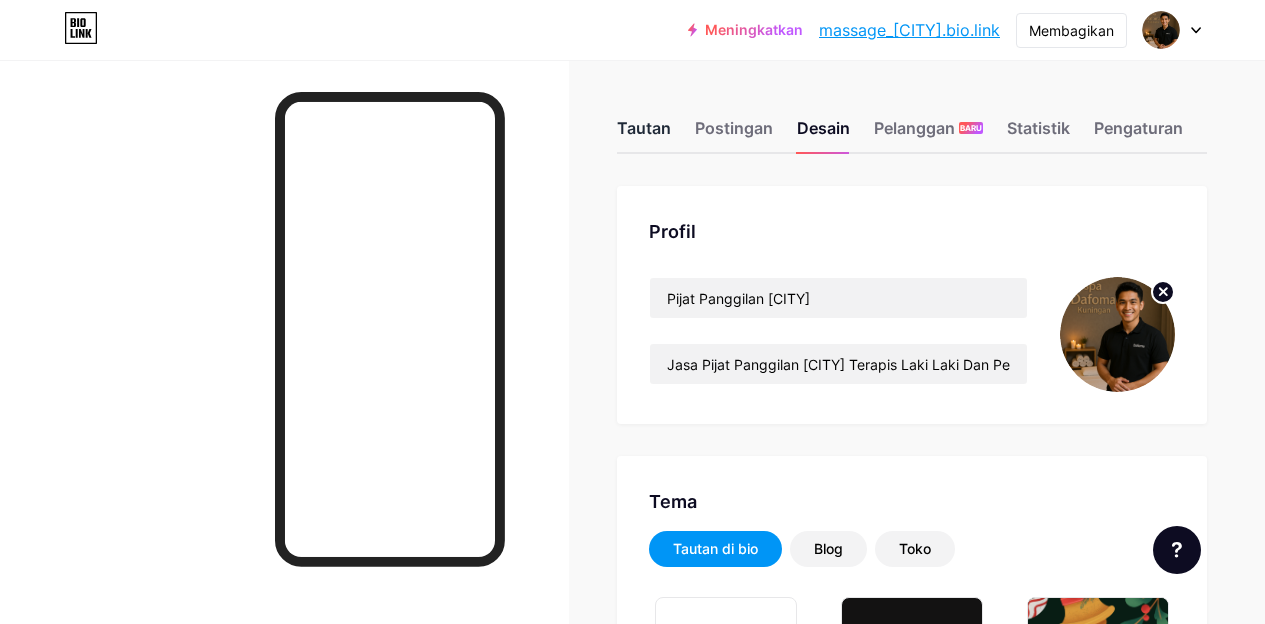 click on "Tautan" at bounding box center [644, 128] 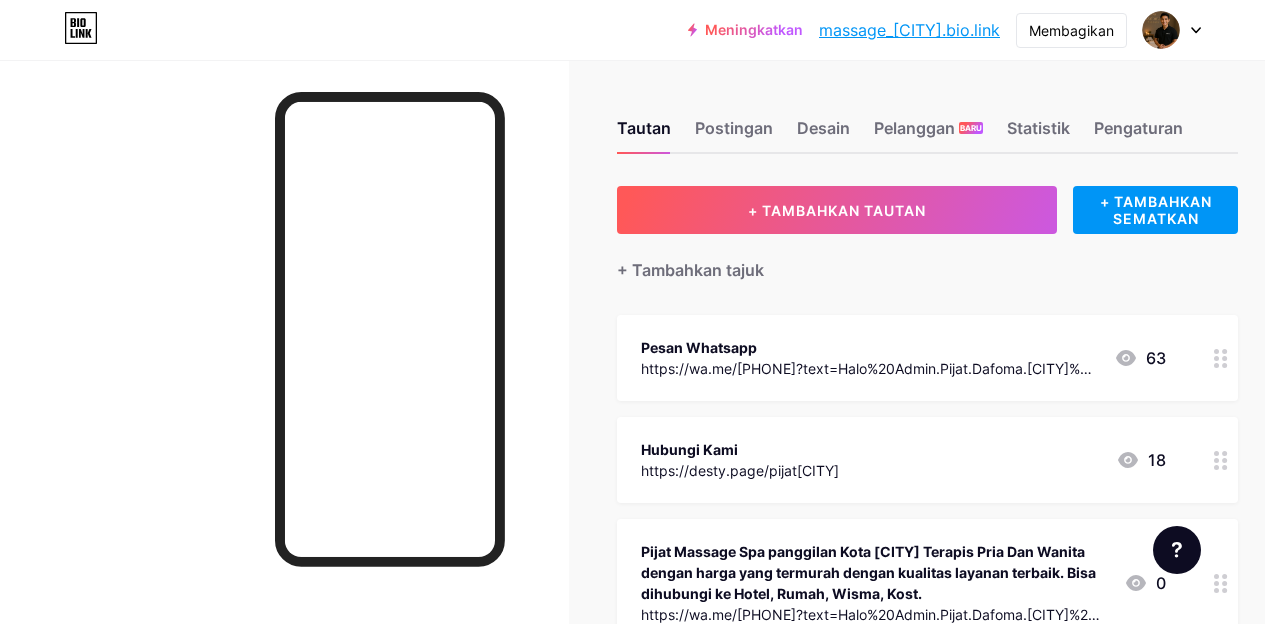 click on "Tautan
Postingan
Desain
Pelanggan
BARU
Statistik
Pengaturan       + TAMBAHKAN TAUTAN     + TAMBAHKAN SEMATKAN
+ Tambahkan tajuk
Pesan Whatsapp
https://wa.me/6282262833016?text=Halo%20Admin.Pijat.Dafoma.Kuningan%20Saya%20Mau%20Reservasi...%20Boleh%20Tanya%20Dulu......%20
63
Hubungi Kami
https://desty.page/pijatkuningan
18
Pijat Massage Spa panggilan Kota Kuningan Terapis Pria Dan Wanita dengan harga yang termurah dengan kualitas layanan terbaik. Bisa dihubungi ke Hotel, Rumah, Wisma, Kost.
https://wa.me/6282262833016?text=Halo%20Admin.Pijat.Dafoma.Kuningan%20Saya%20Mau%20Reservasi...%20Boleh%20Tanya%20Dulu......%20
0
1
SOSIAL" at bounding box center [661, 521] 